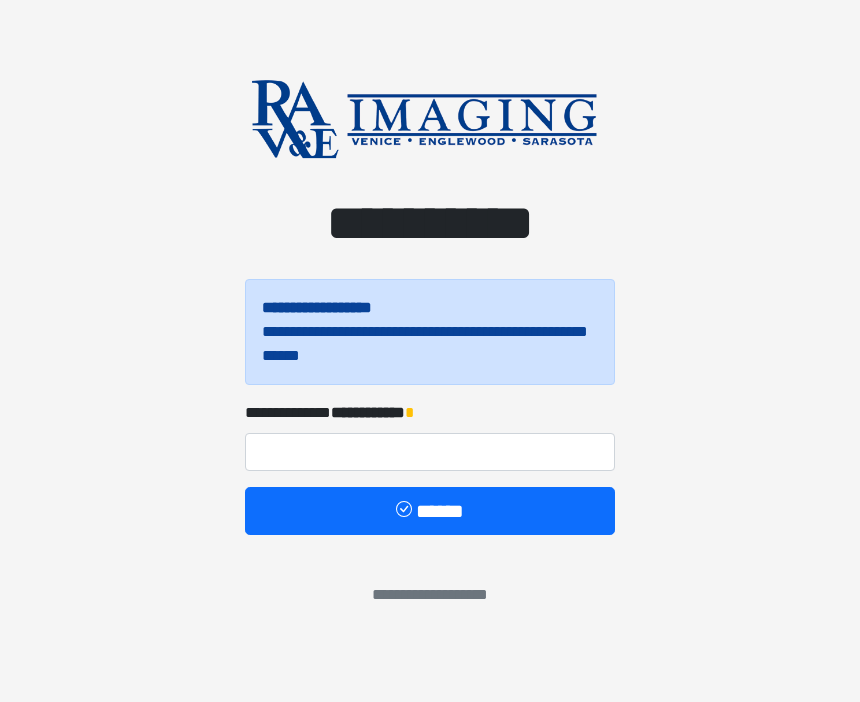 scroll, scrollTop: 0, scrollLeft: 0, axis: both 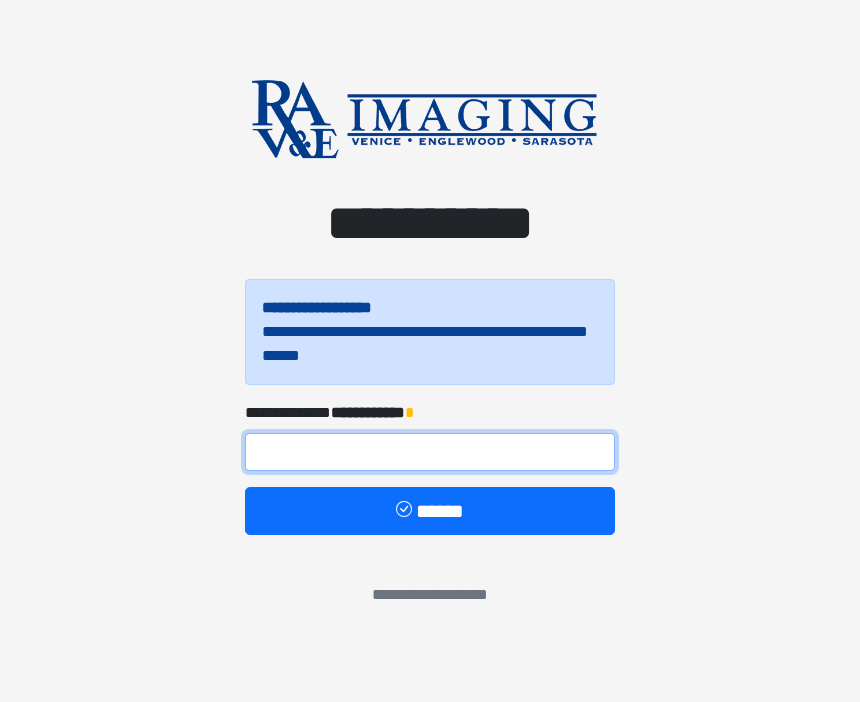 click at bounding box center (430, 452) 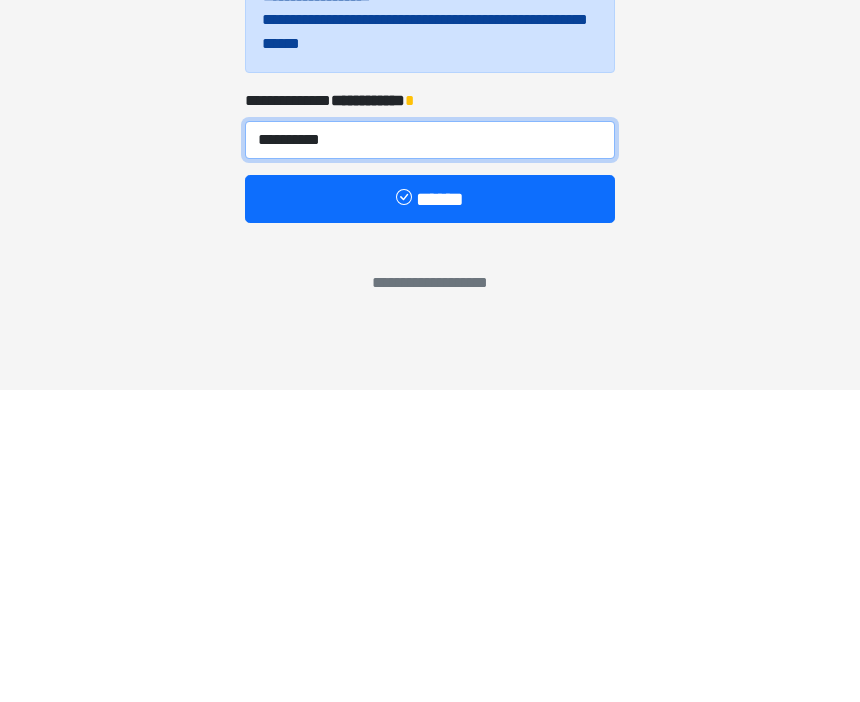 type on "**********" 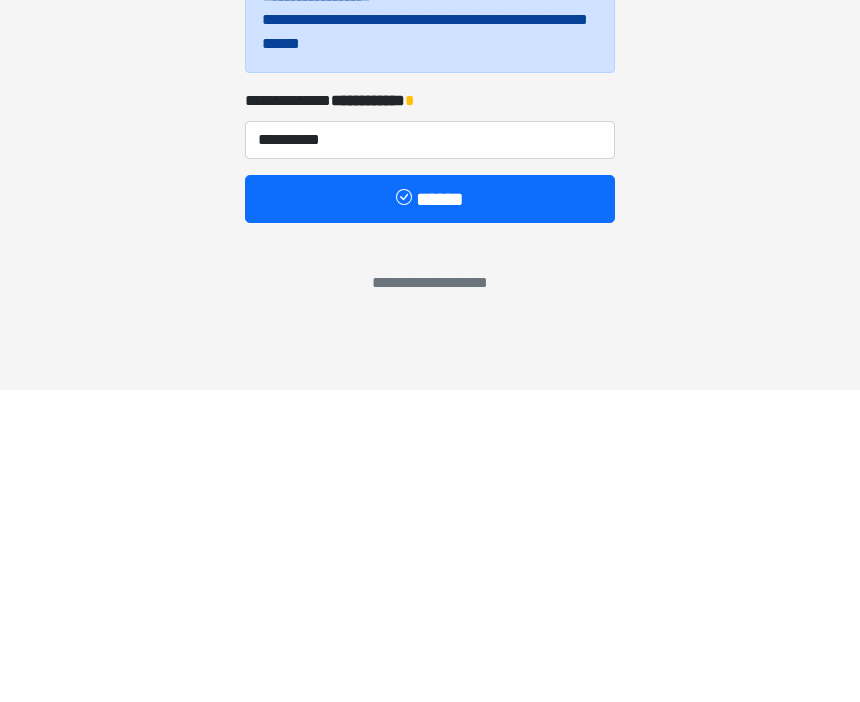 click on "******" at bounding box center [430, 511] 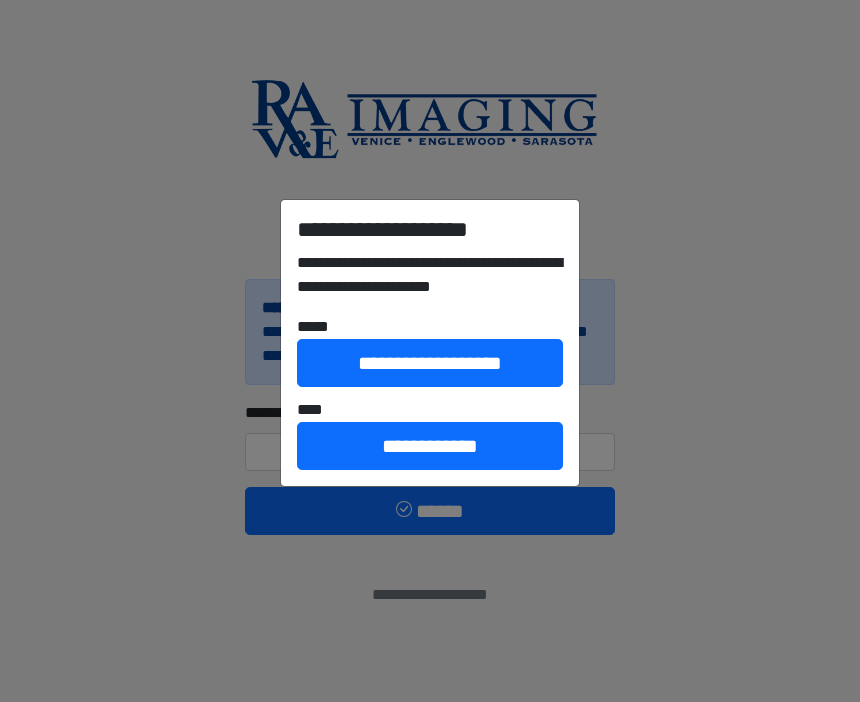 click on "**********" at bounding box center [430, 446] 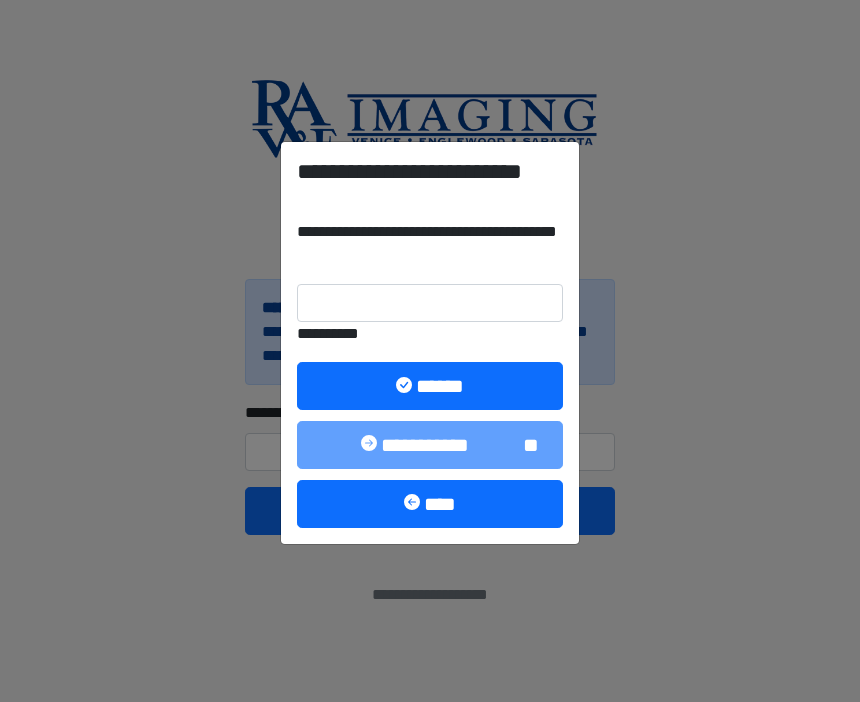 click on "**********" at bounding box center [430, 334] 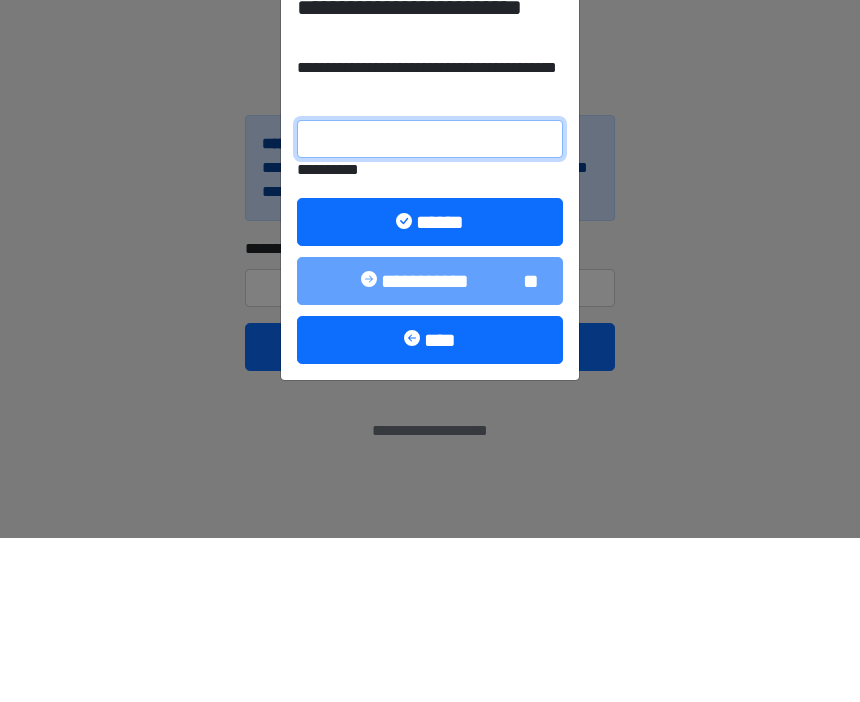 click on "**********" at bounding box center (430, 303) 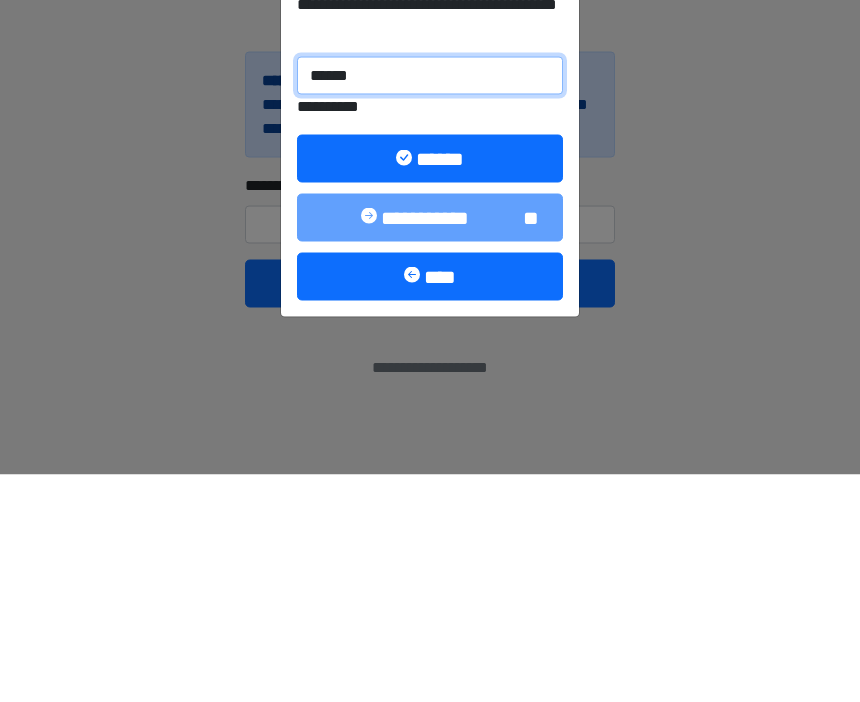 type on "******" 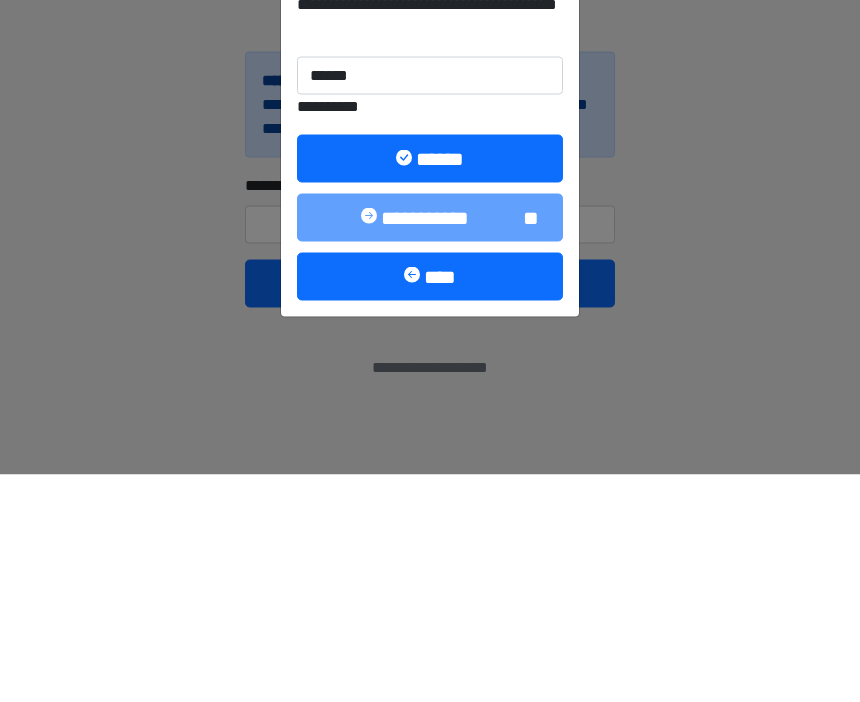 click on "******" at bounding box center [430, 386] 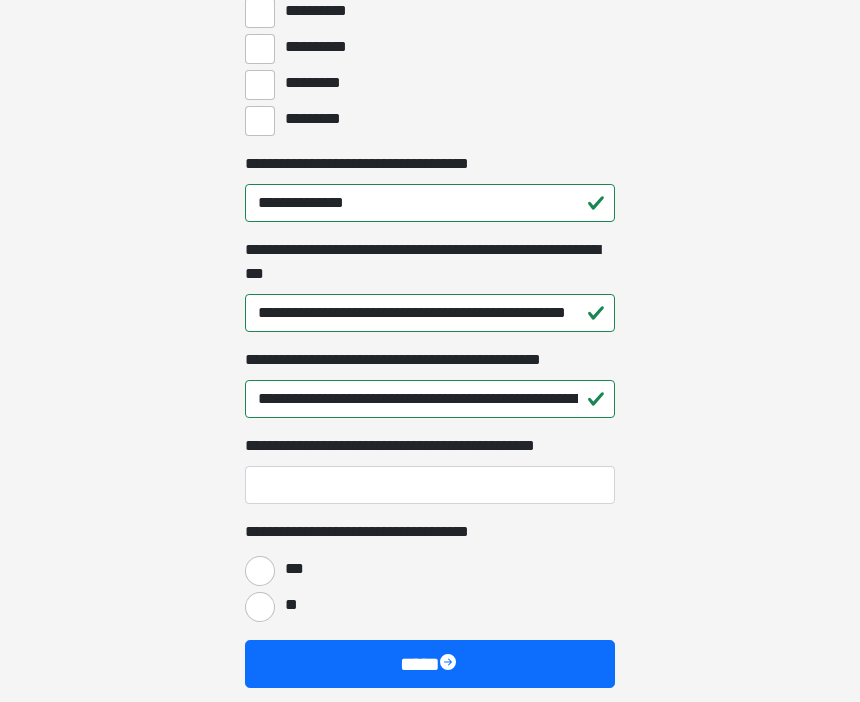 scroll, scrollTop: 1703, scrollLeft: 0, axis: vertical 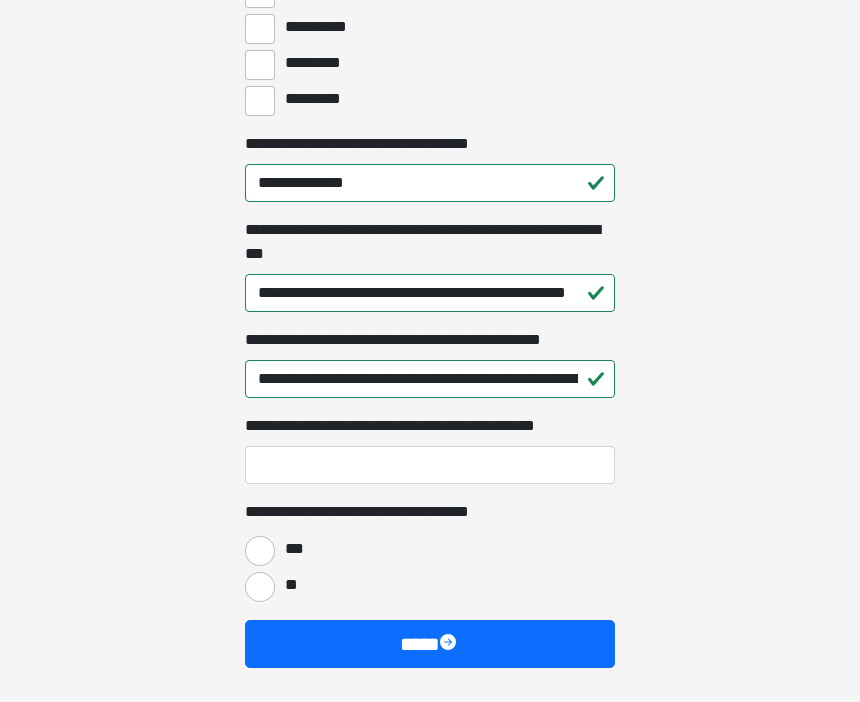 click on "***" at bounding box center [293, 549] 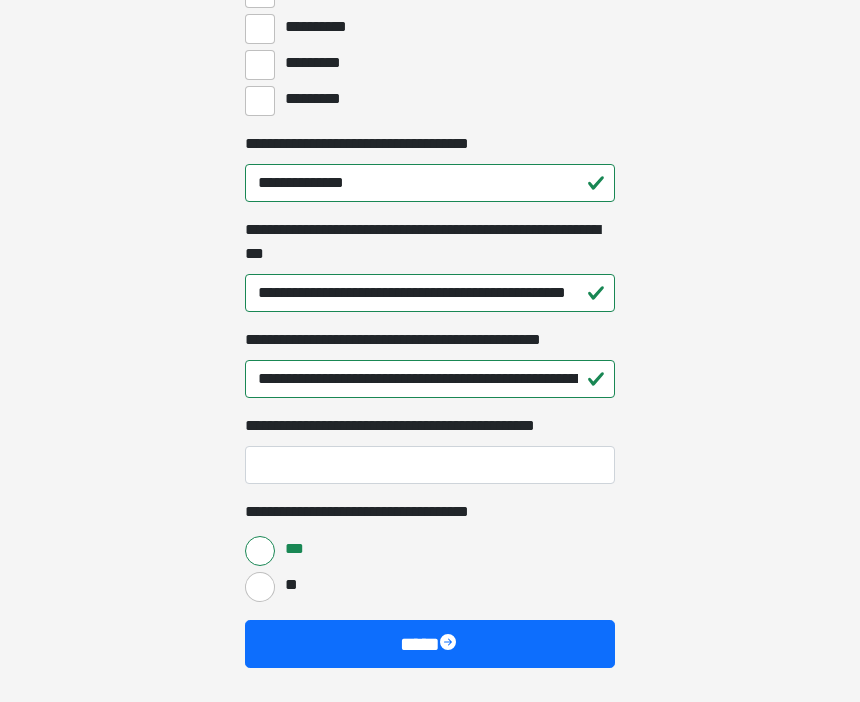 click at bounding box center [450, 644] 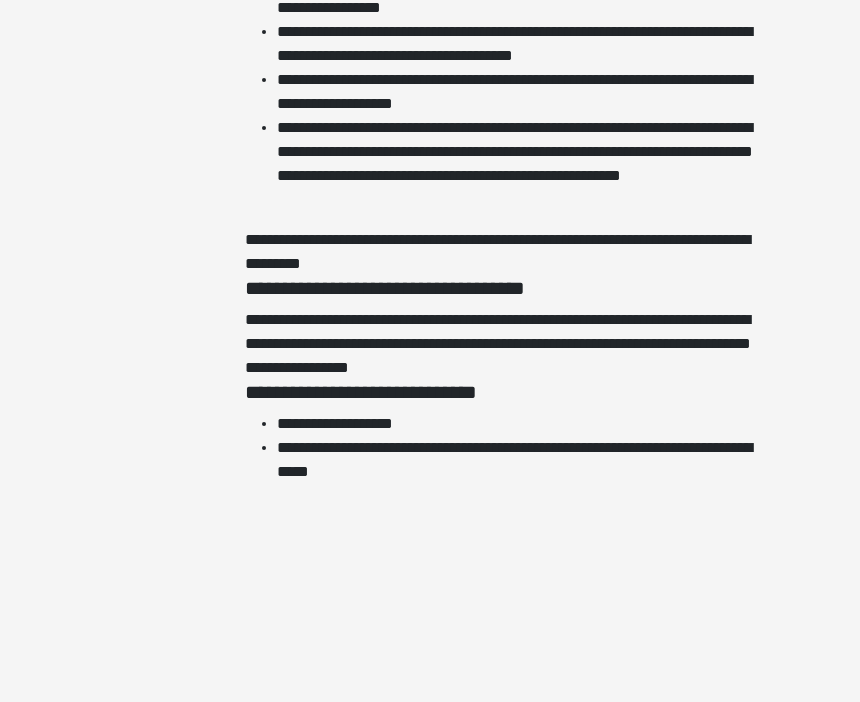 scroll, scrollTop: 4531, scrollLeft: 0, axis: vertical 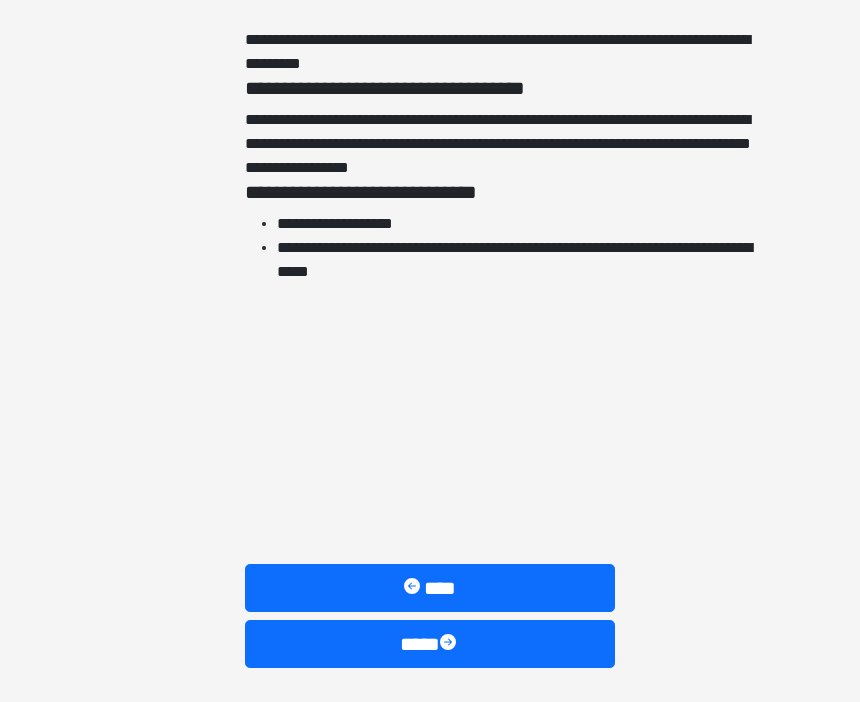click on "****" at bounding box center (430, 644) 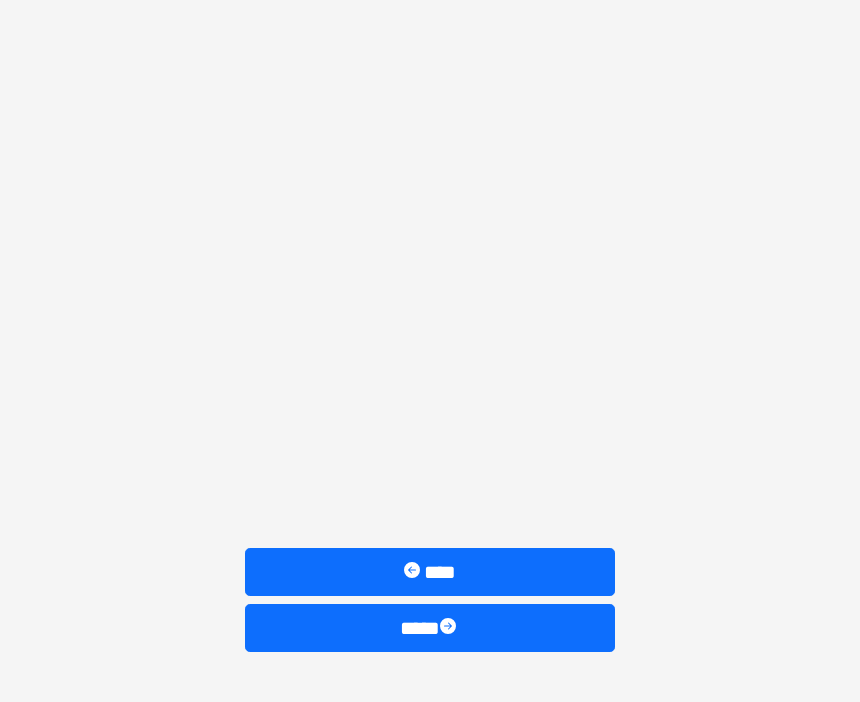 click on "**********" at bounding box center [430, -4180] 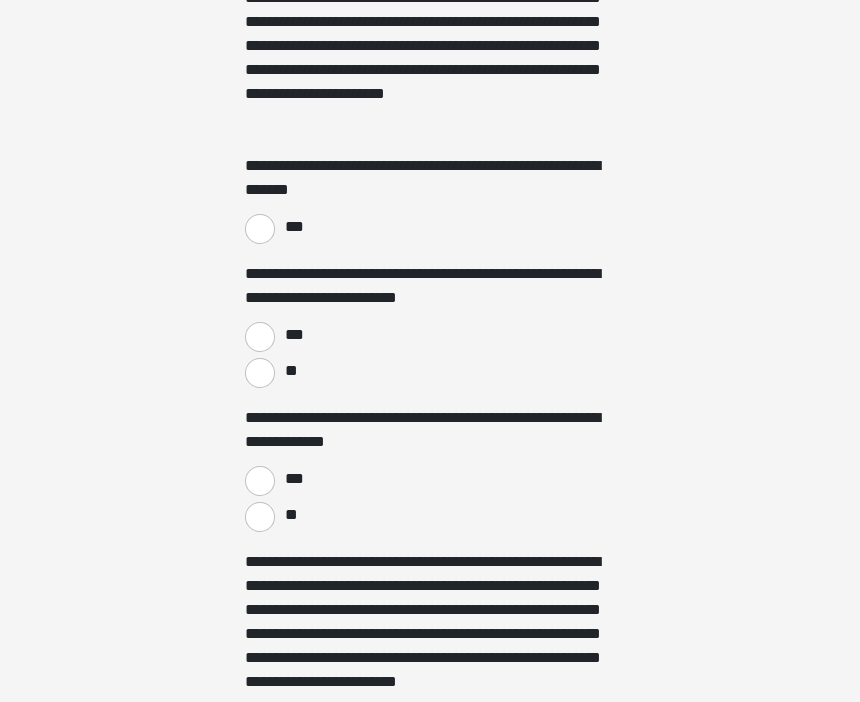 scroll, scrollTop: 1356, scrollLeft: 0, axis: vertical 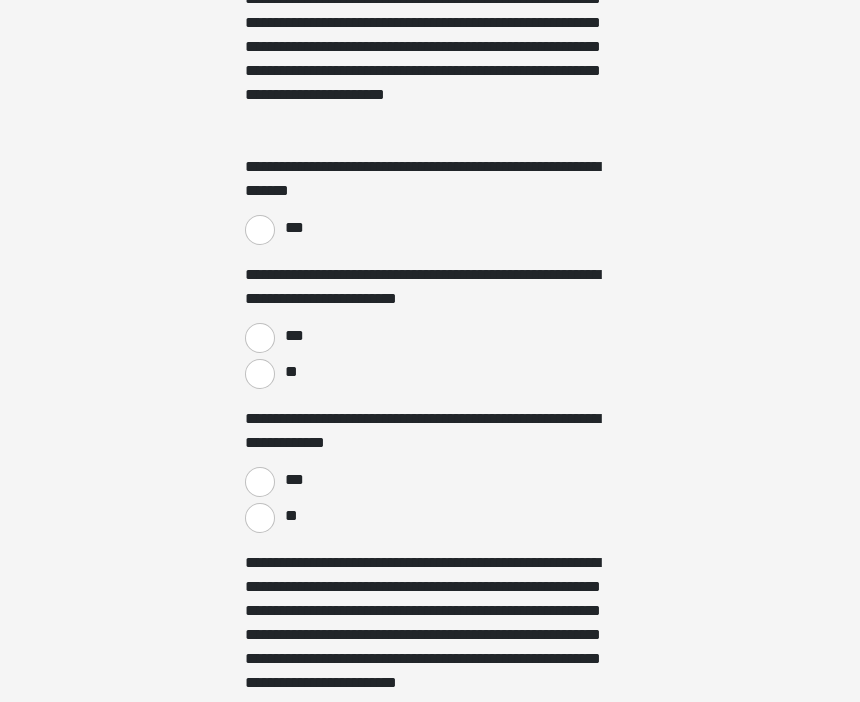 click on "***" at bounding box center [260, 230] 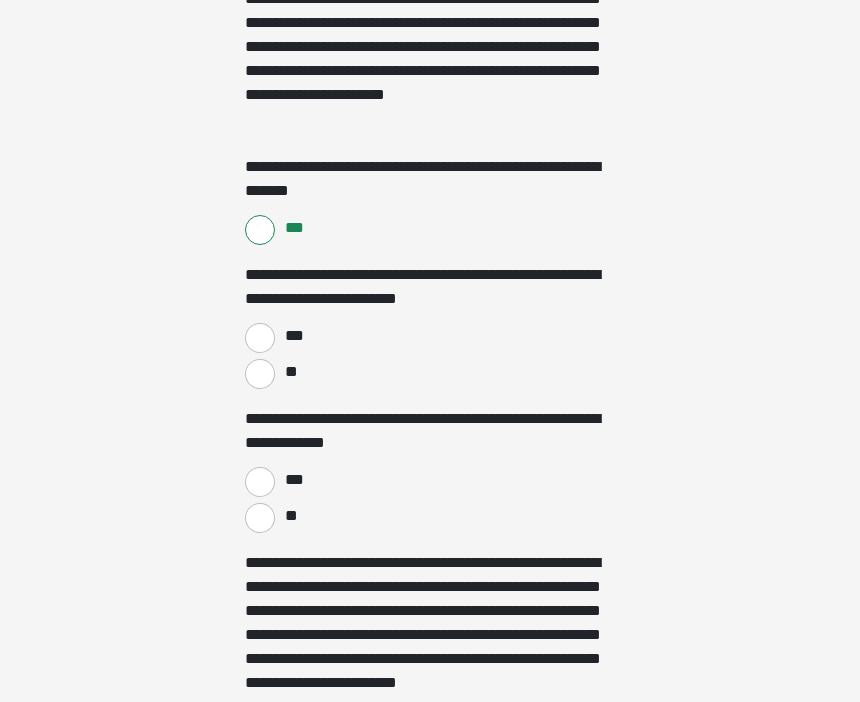 click on "***" at bounding box center [260, 338] 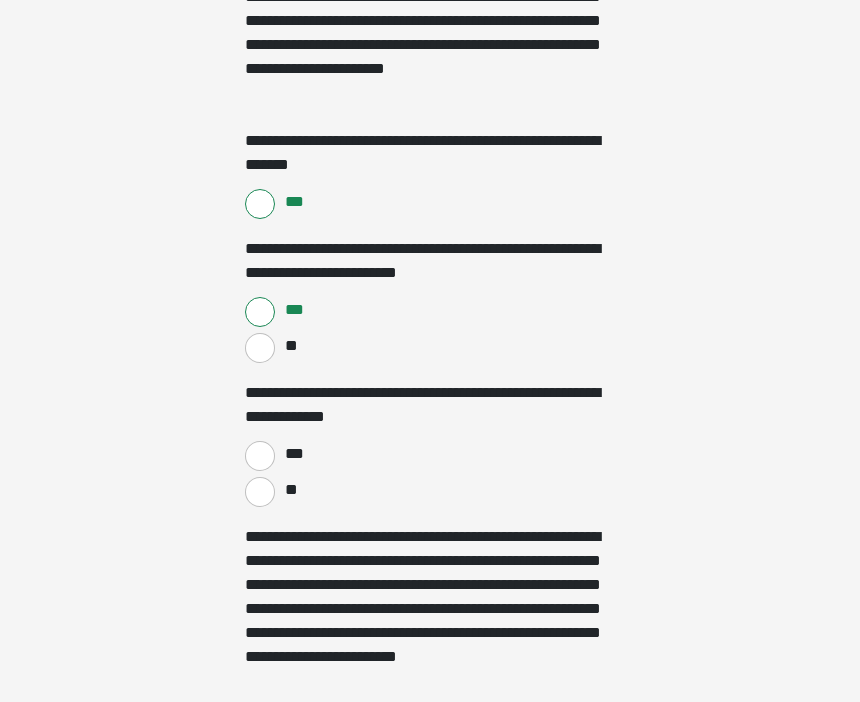 scroll, scrollTop: 1384, scrollLeft: 0, axis: vertical 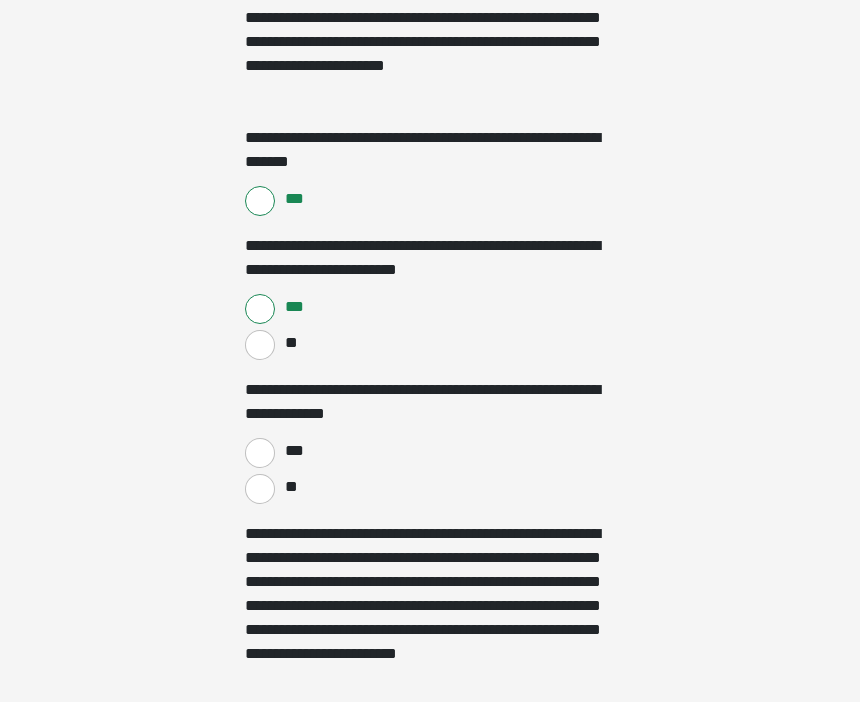 click on "**" at bounding box center [260, 490] 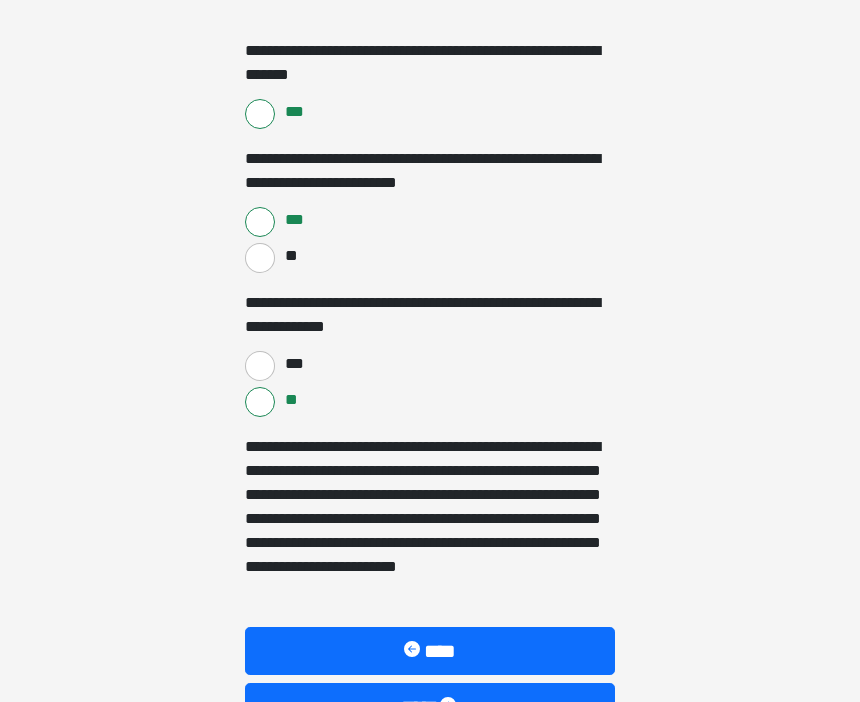scroll, scrollTop: 1535, scrollLeft: 0, axis: vertical 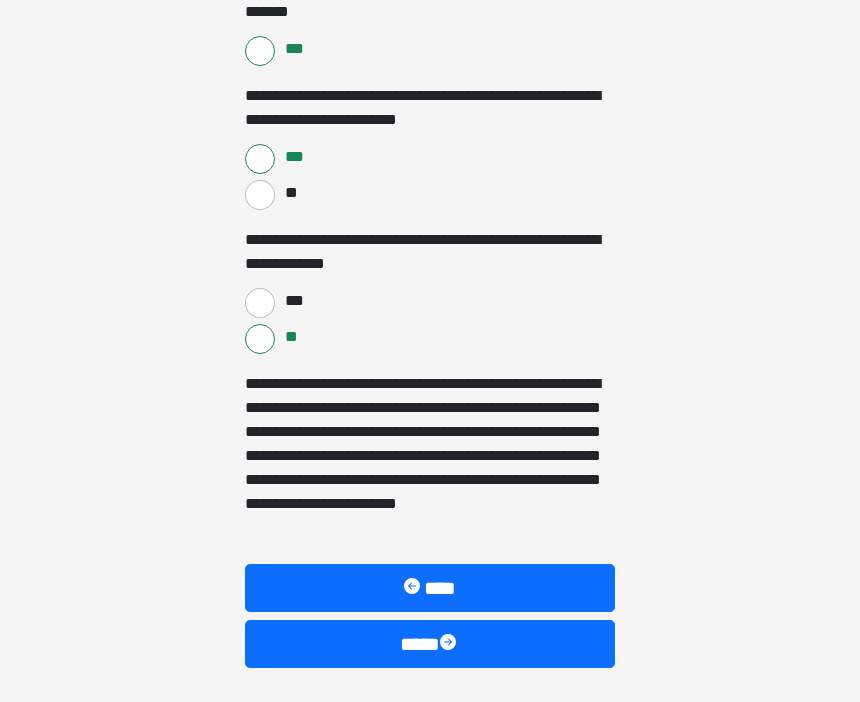 click at bounding box center (450, 644) 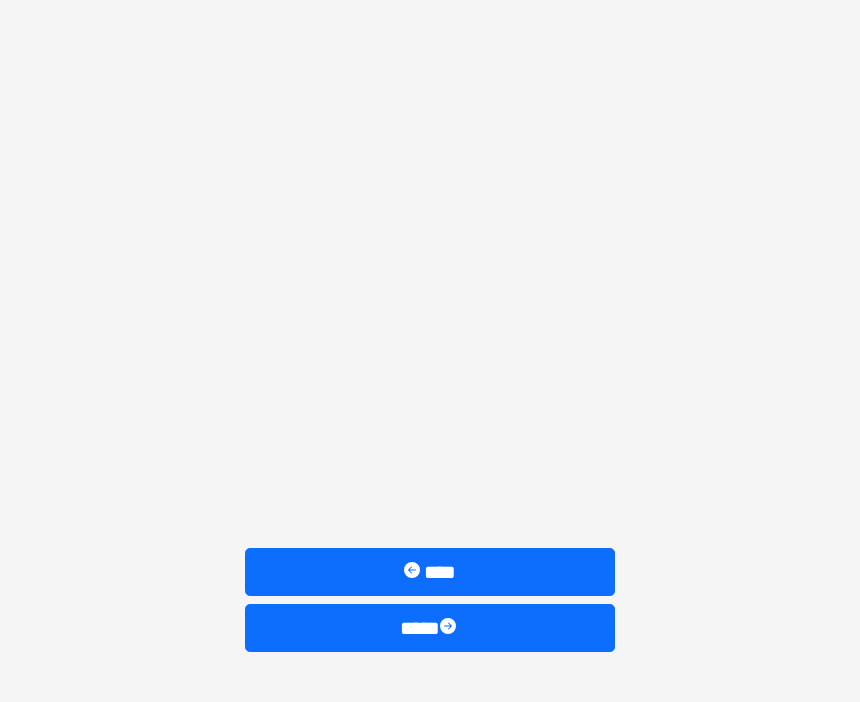 scroll, scrollTop: 789, scrollLeft: 0, axis: vertical 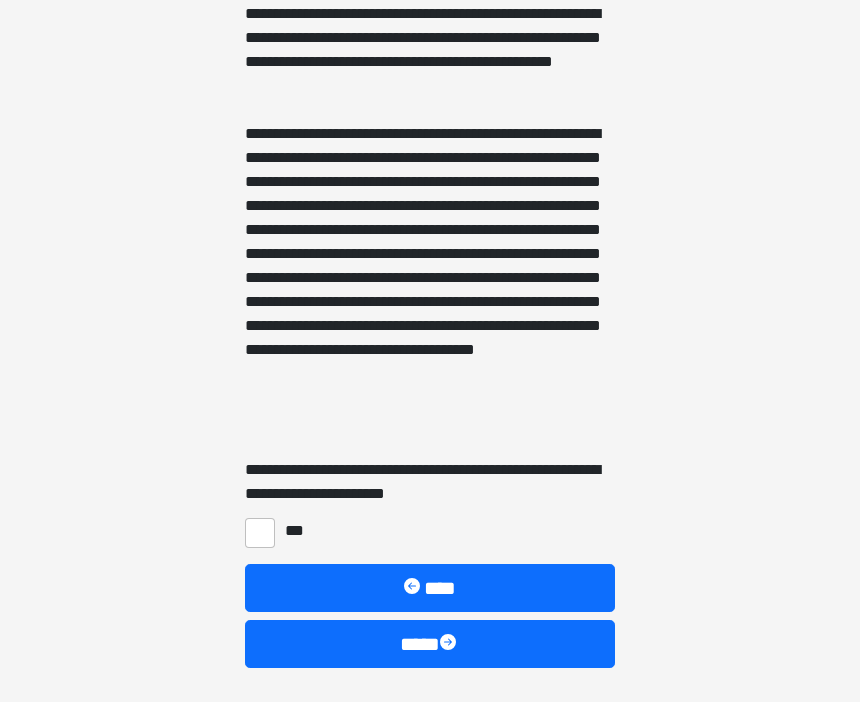 click on "***" at bounding box center [260, 533] 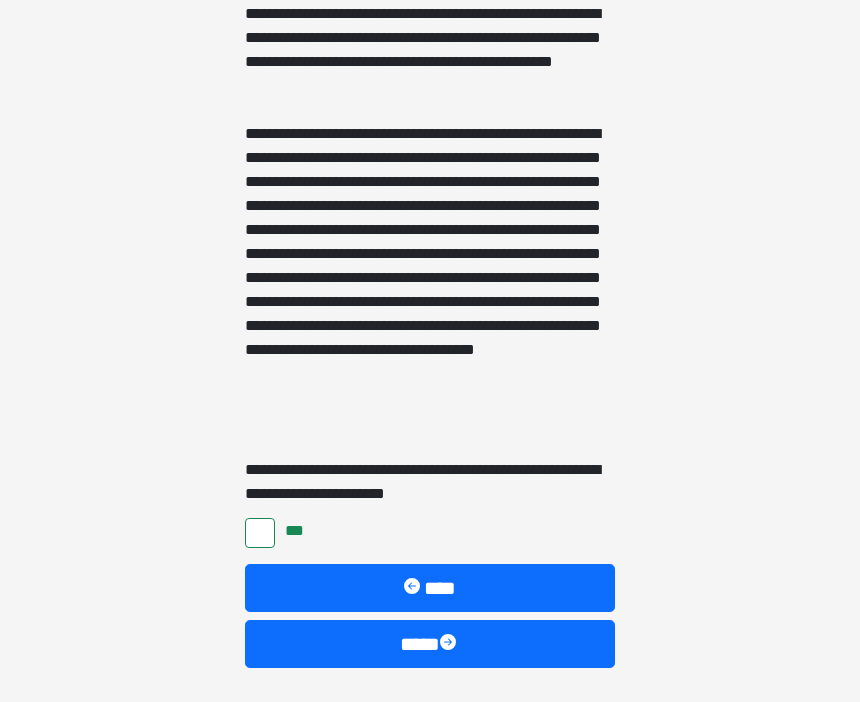 scroll, scrollTop: 789, scrollLeft: 0, axis: vertical 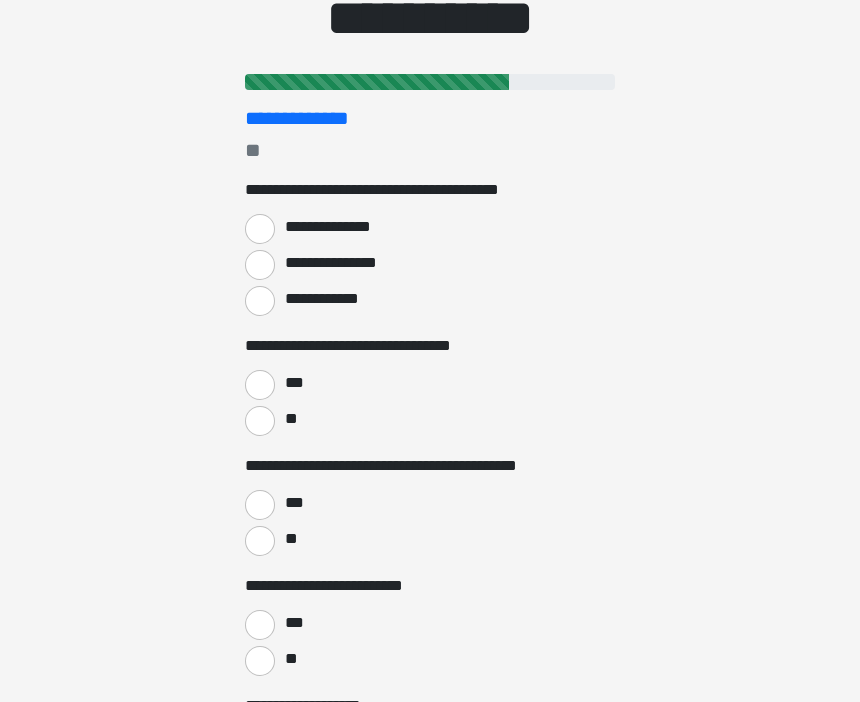 click on "**********" at bounding box center [430, 609] 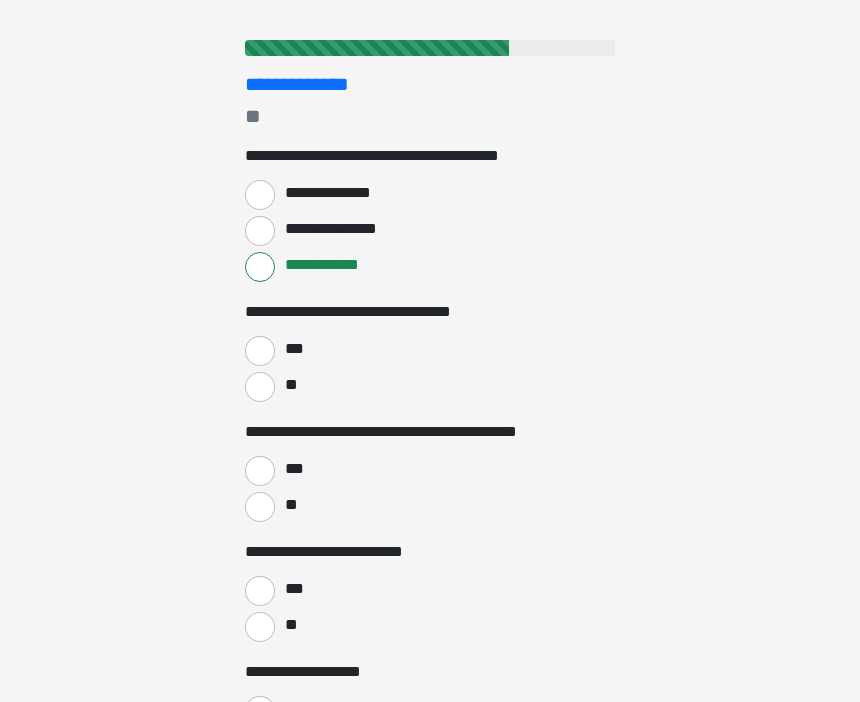 scroll, scrollTop: 221, scrollLeft: 0, axis: vertical 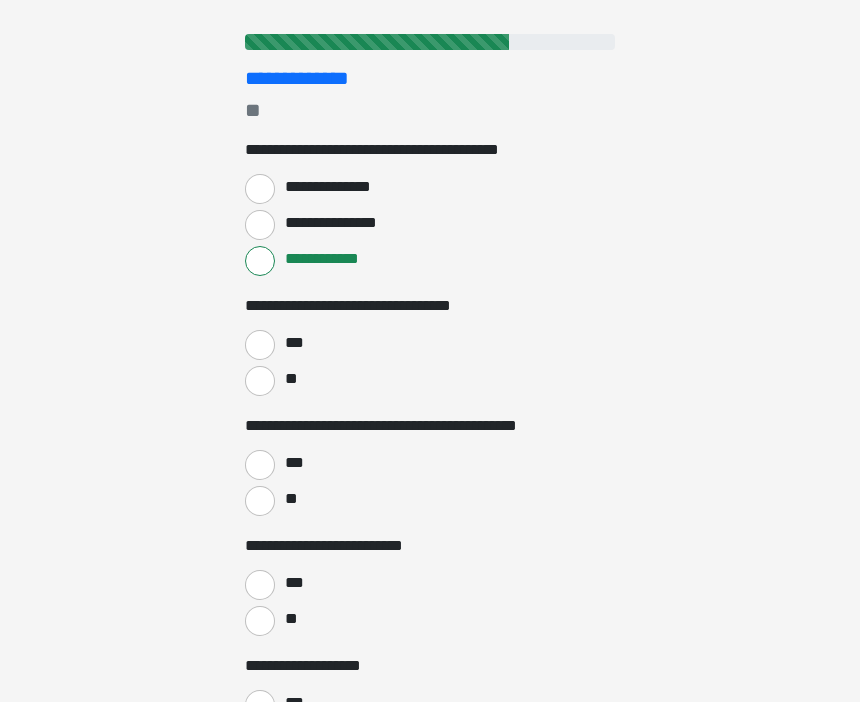 click on "***" at bounding box center (260, 345) 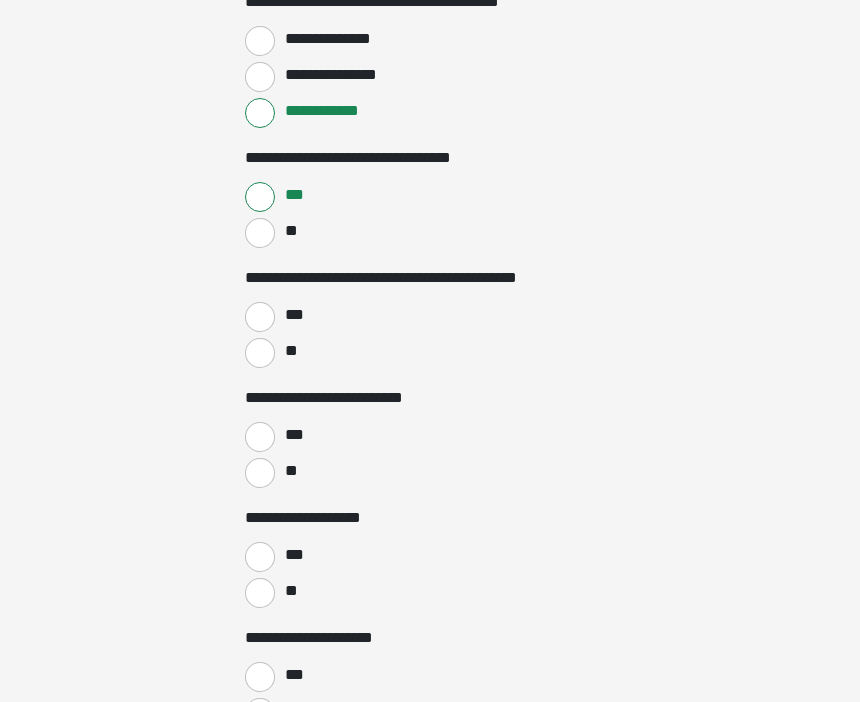 scroll, scrollTop: 378, scrollLeft: 0, axis: vertical 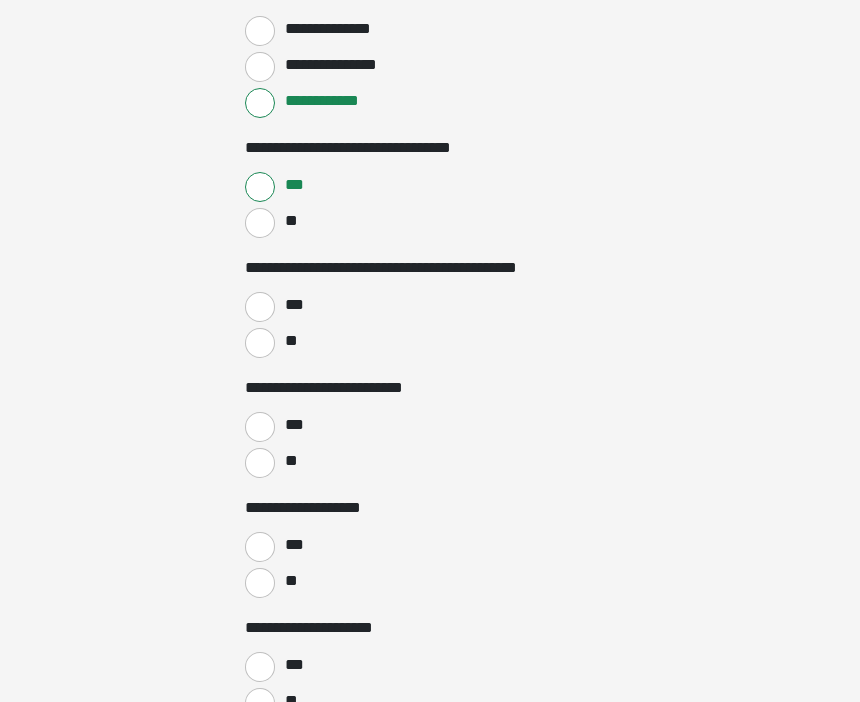 click on "***" at bounding box center [260, 308] 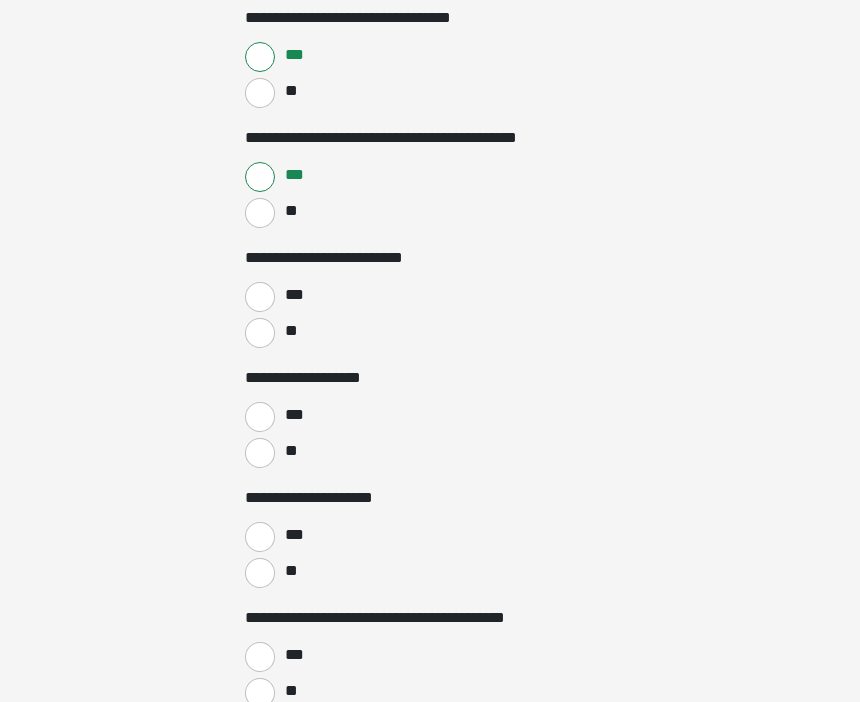scroll, scrollTop: 509, scrollLeft: 0, axis: vertical 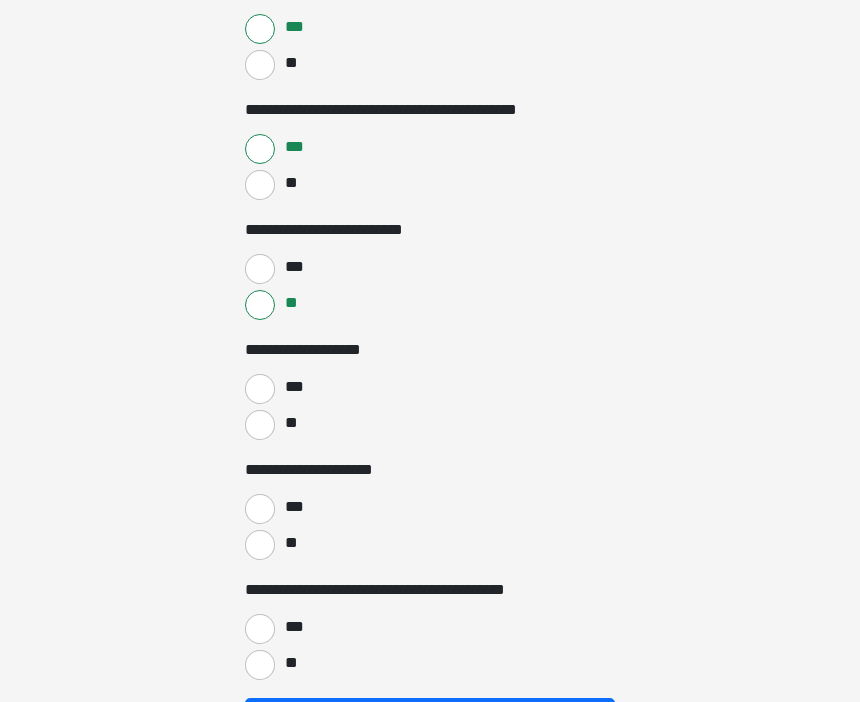 click on "**" at bounding box center [260, 426] 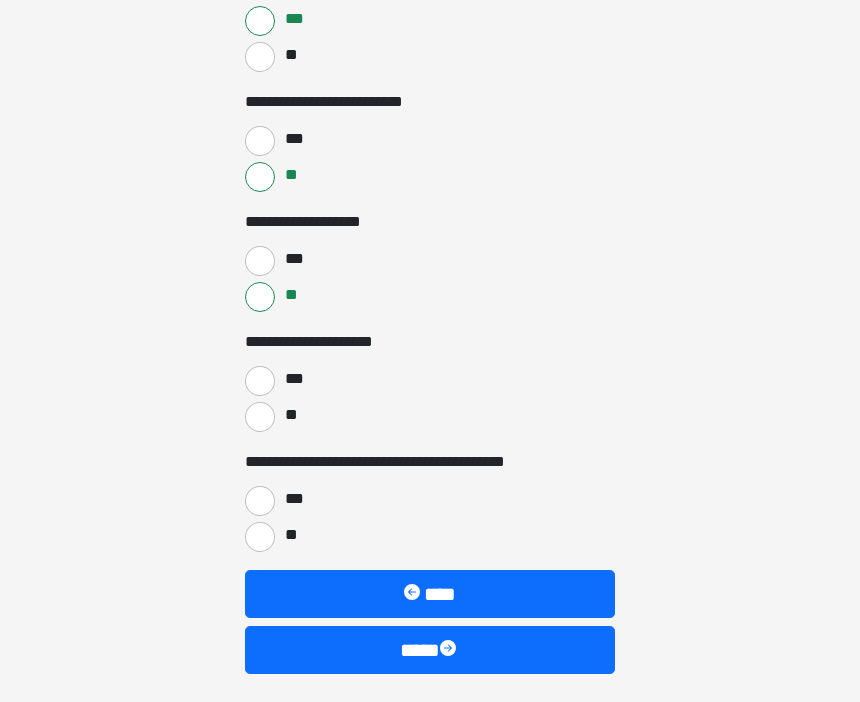 scroll, scrollTop: 671, scrollLeft: 0, axis: vertical 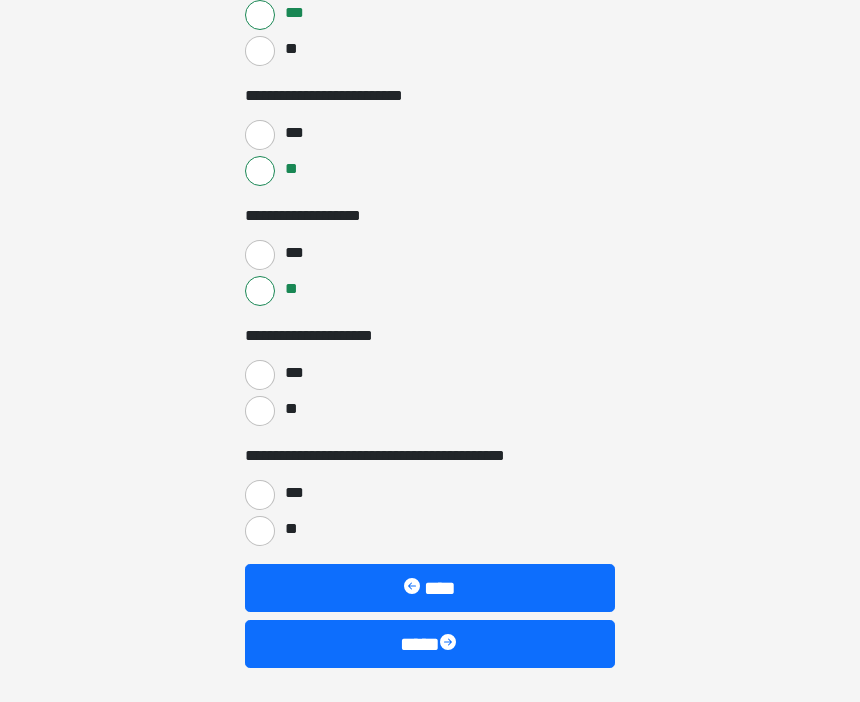 click on "**" at bounding box center (260, 411) 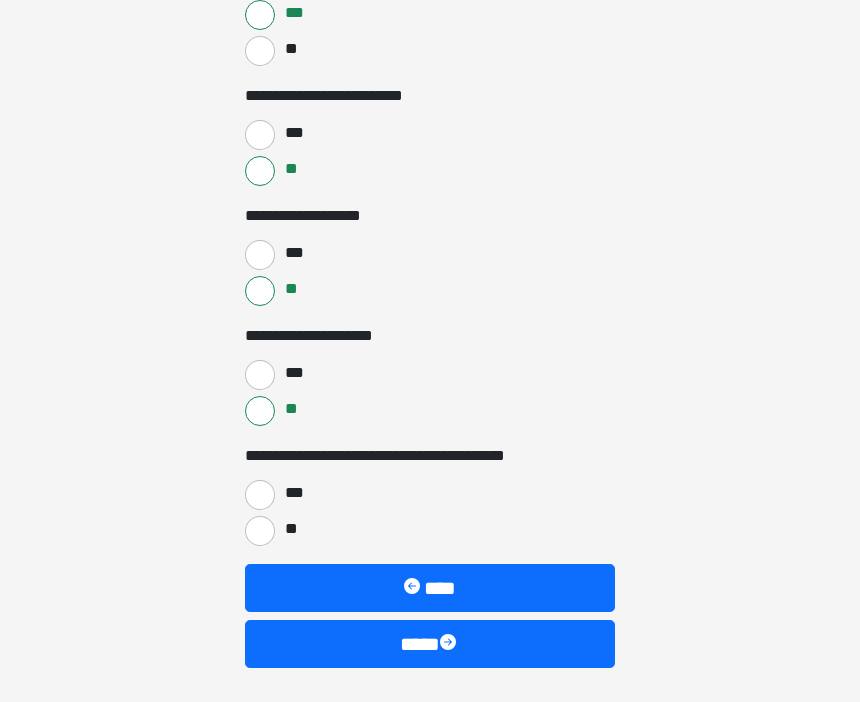 click on "***" at bounding box center [260, 495] 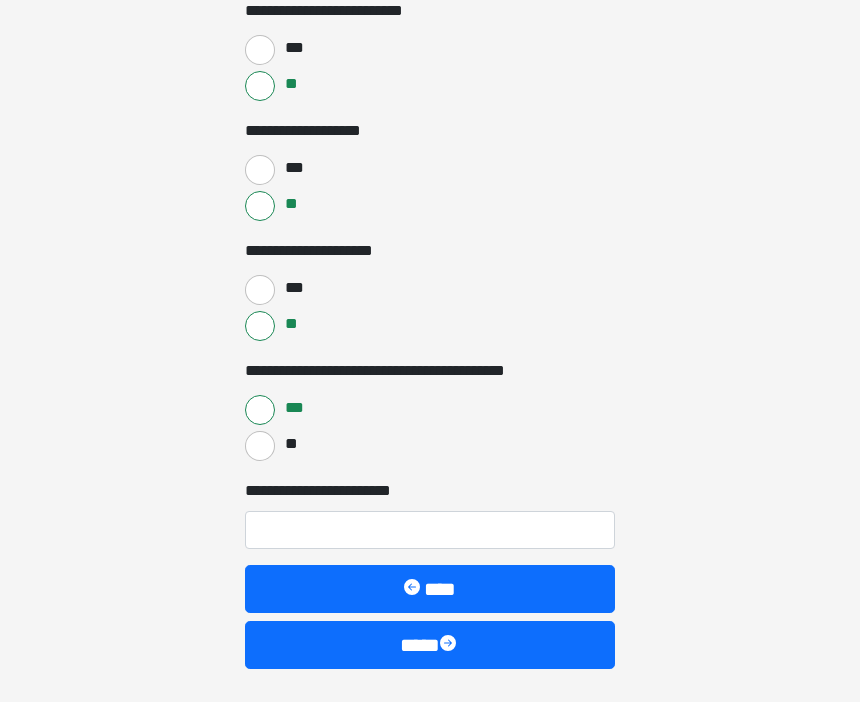 scroll, scrollTop: 757, scrollLeft: 0, axis: vertical 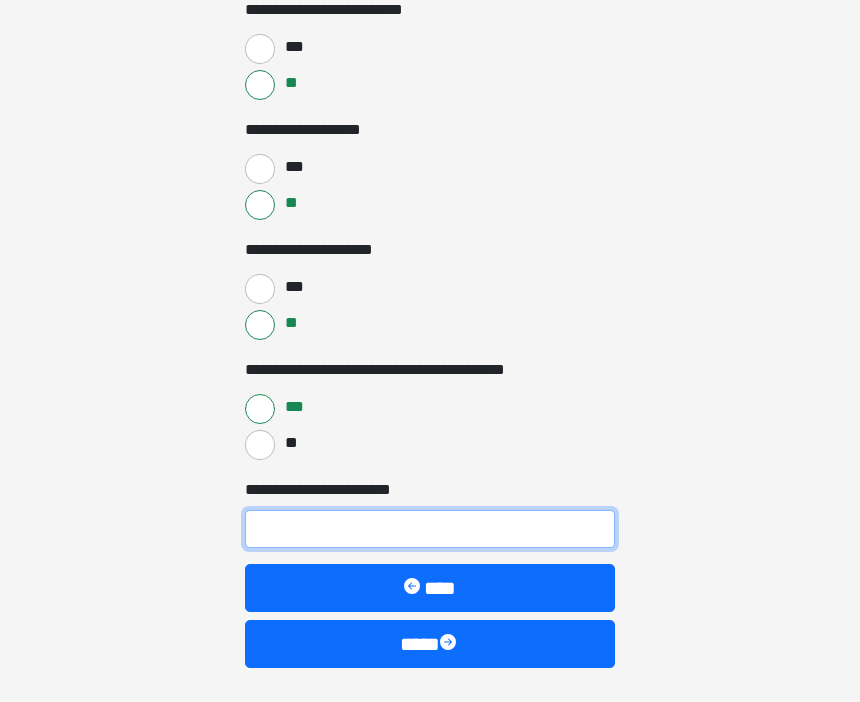 click on "**********" at bounding box center (430, 529) 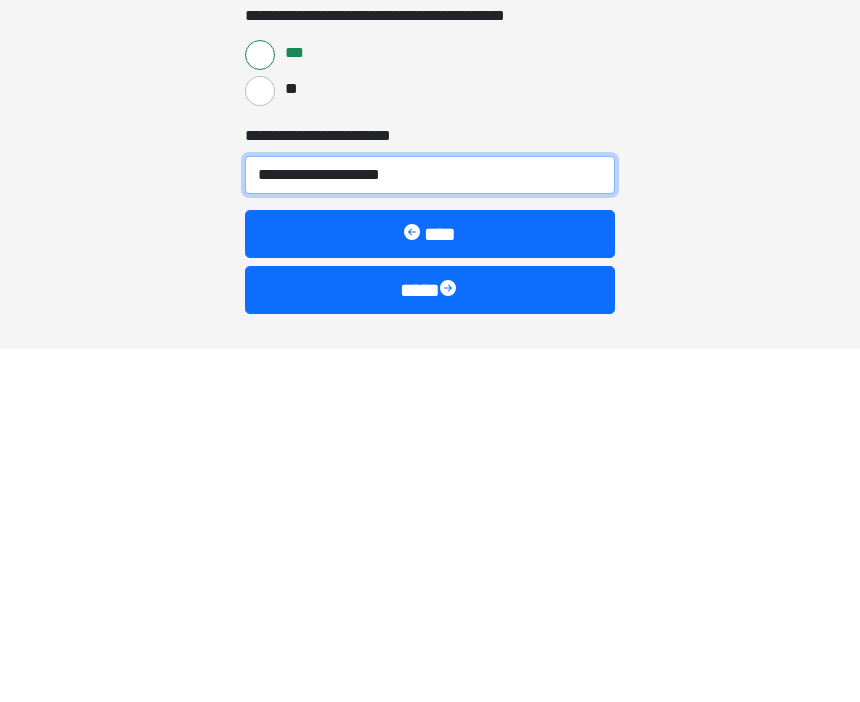 type on "**********" 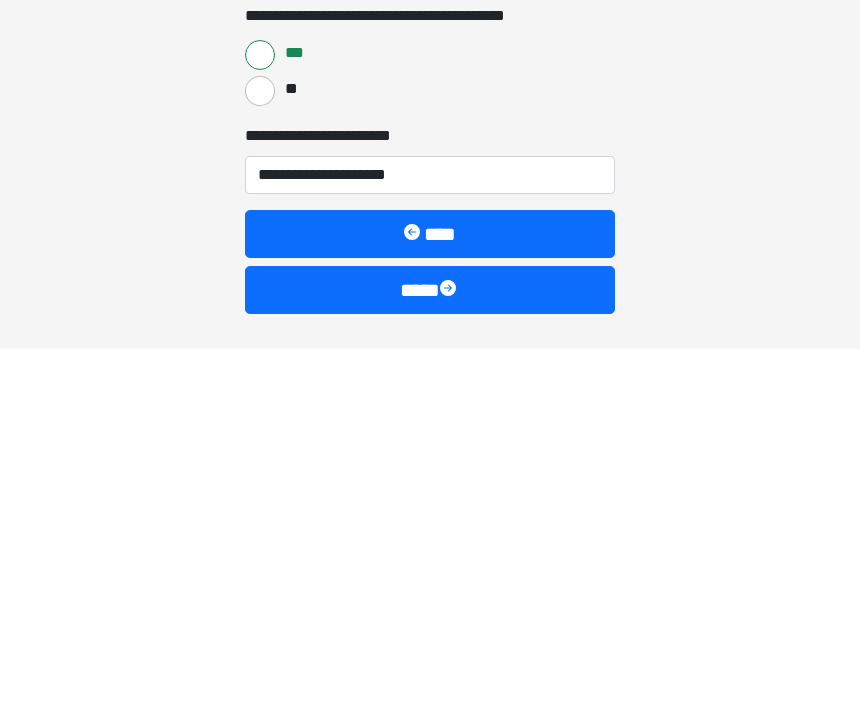 click on "****" at bounding box center [430, 643] 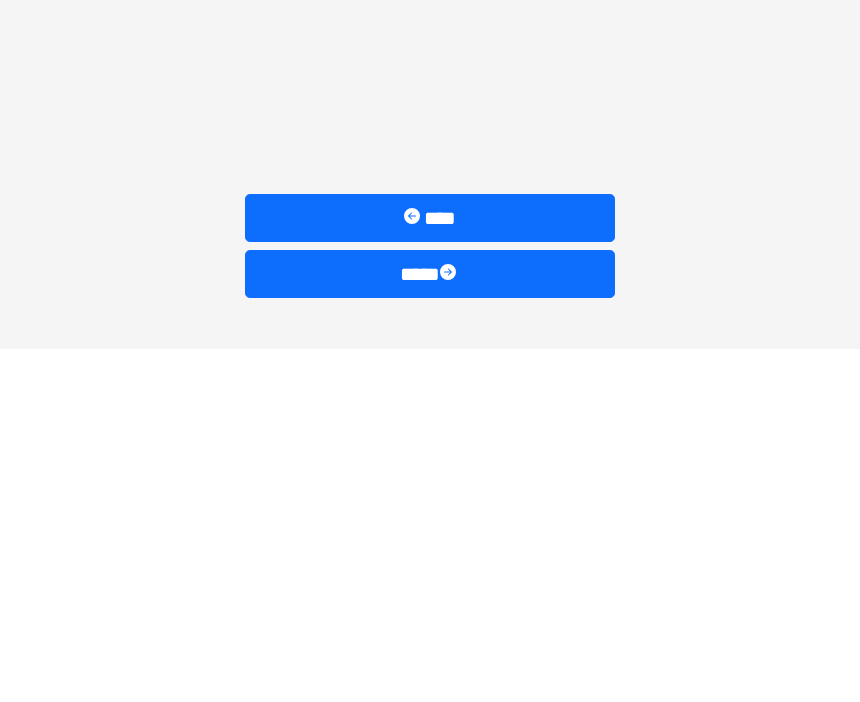 click on "**********" at bounding box center [430, -407] 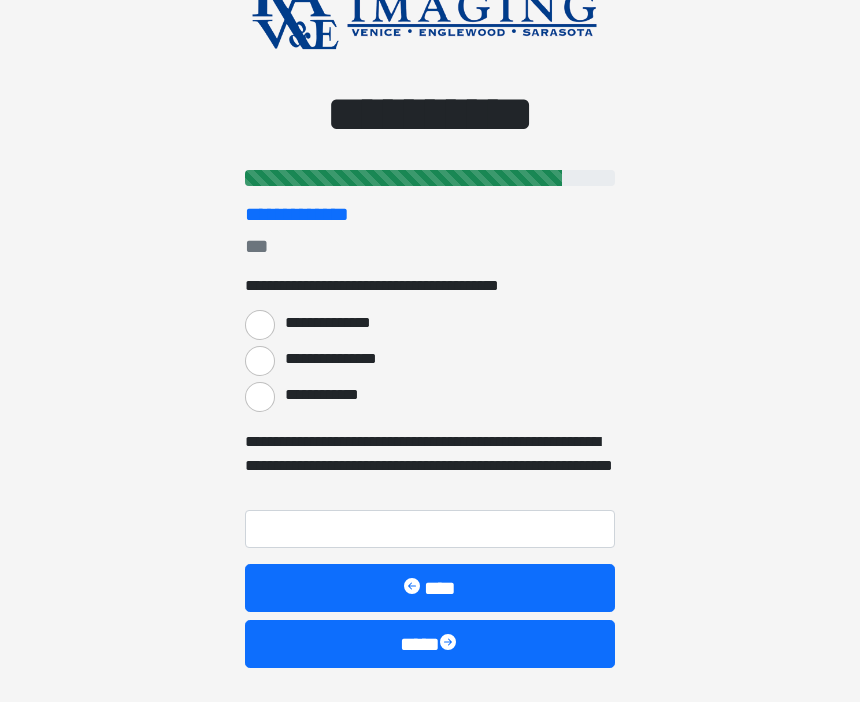 click on "**********" at bounding box center (260, 397) 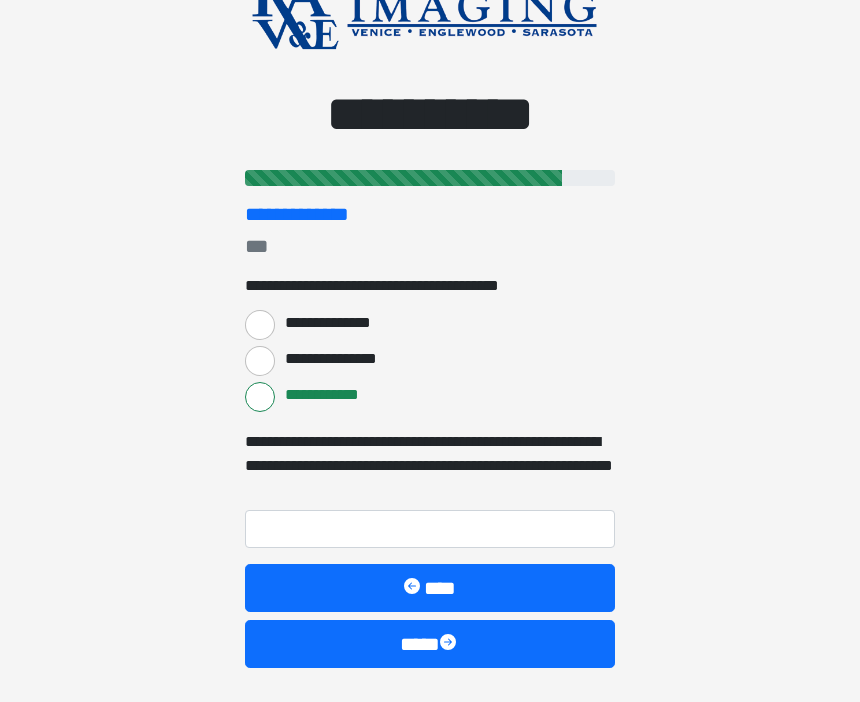 click on "****" at bounding box center [430, 644] 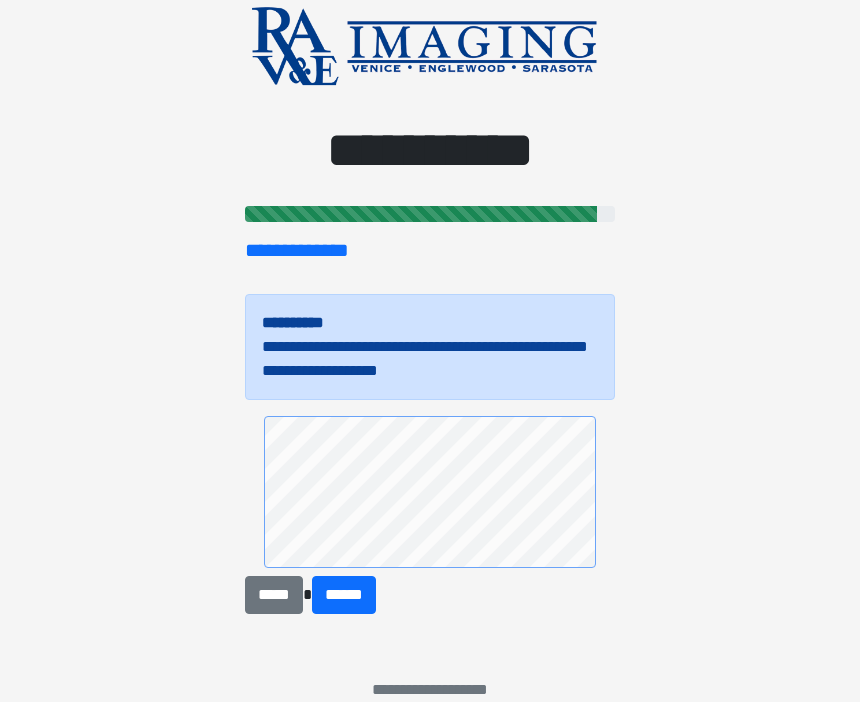 scroll, scrollTop: 54, scrollLeft: 0, axis: vertical 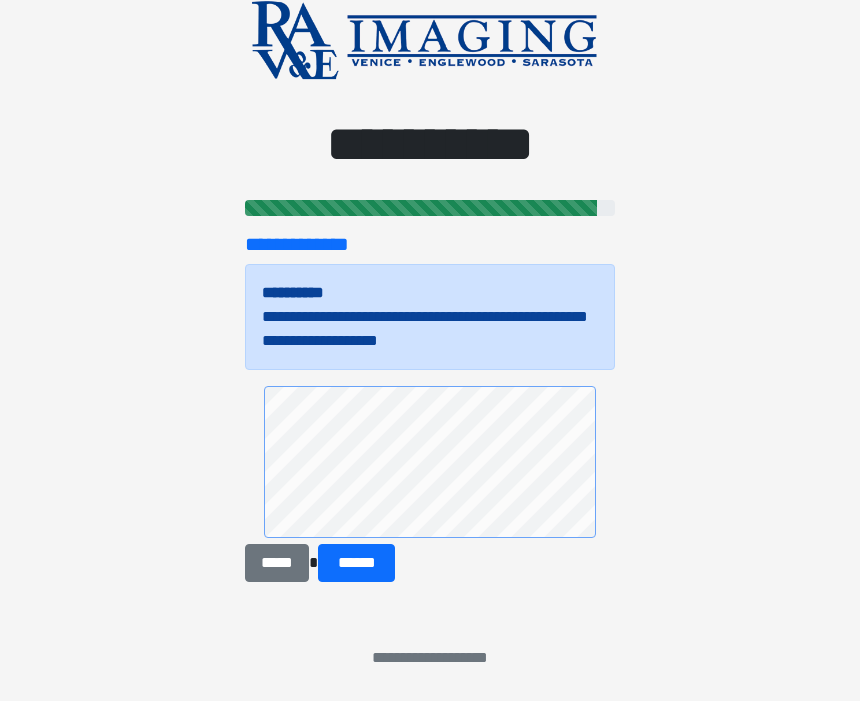 click on "******" at bounding box center (356, 564) 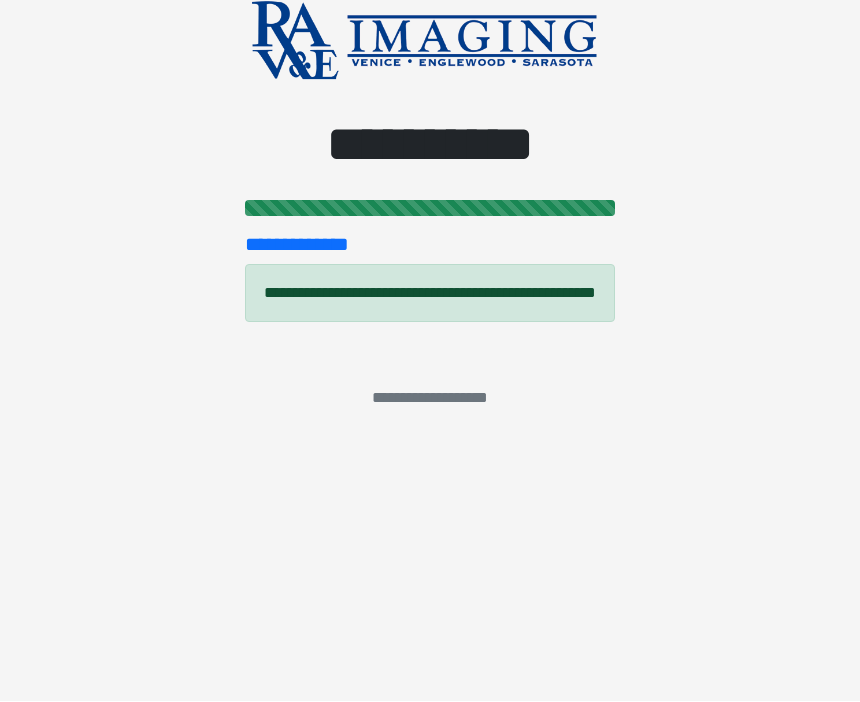 scroll, scrollTop: 0, scrollLeft: 0, axis: both 